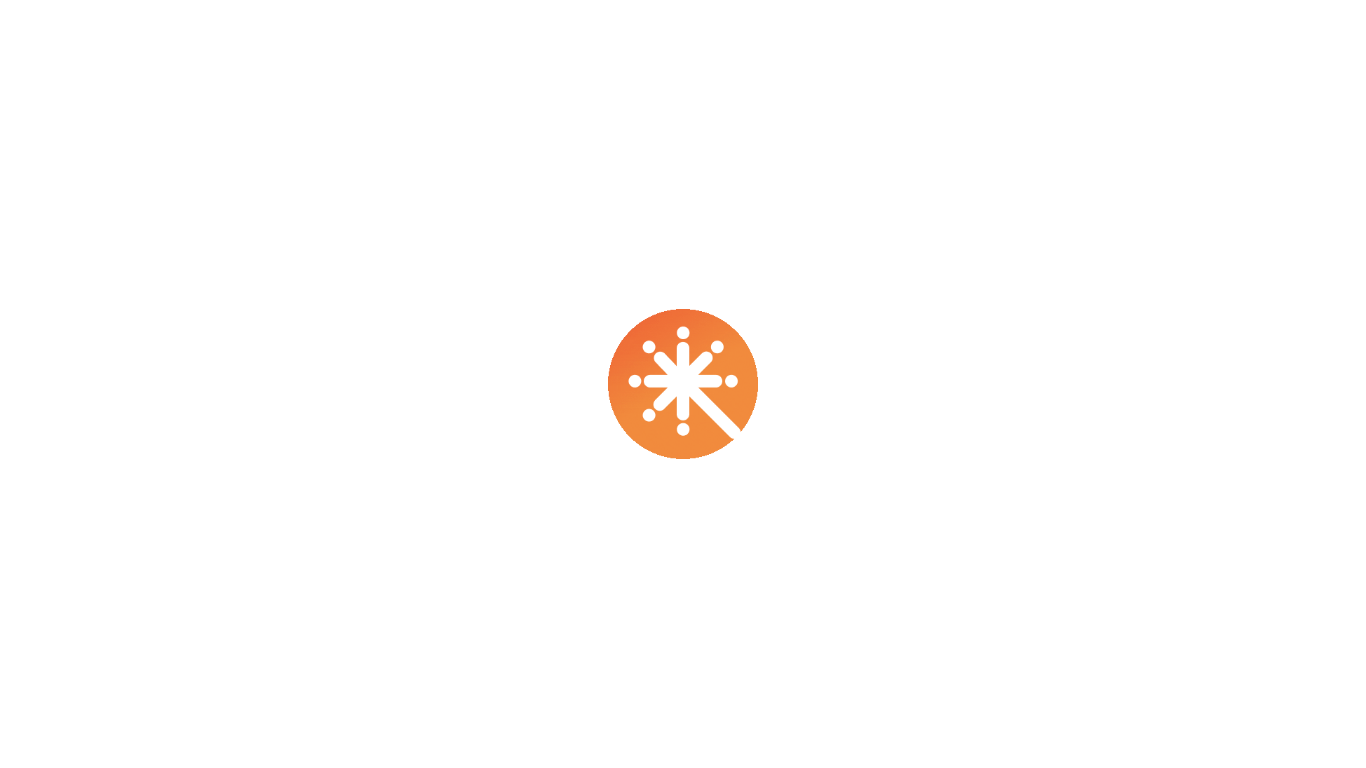 scroll, scrollTop: 0, scrollLeft: 0, axis: both 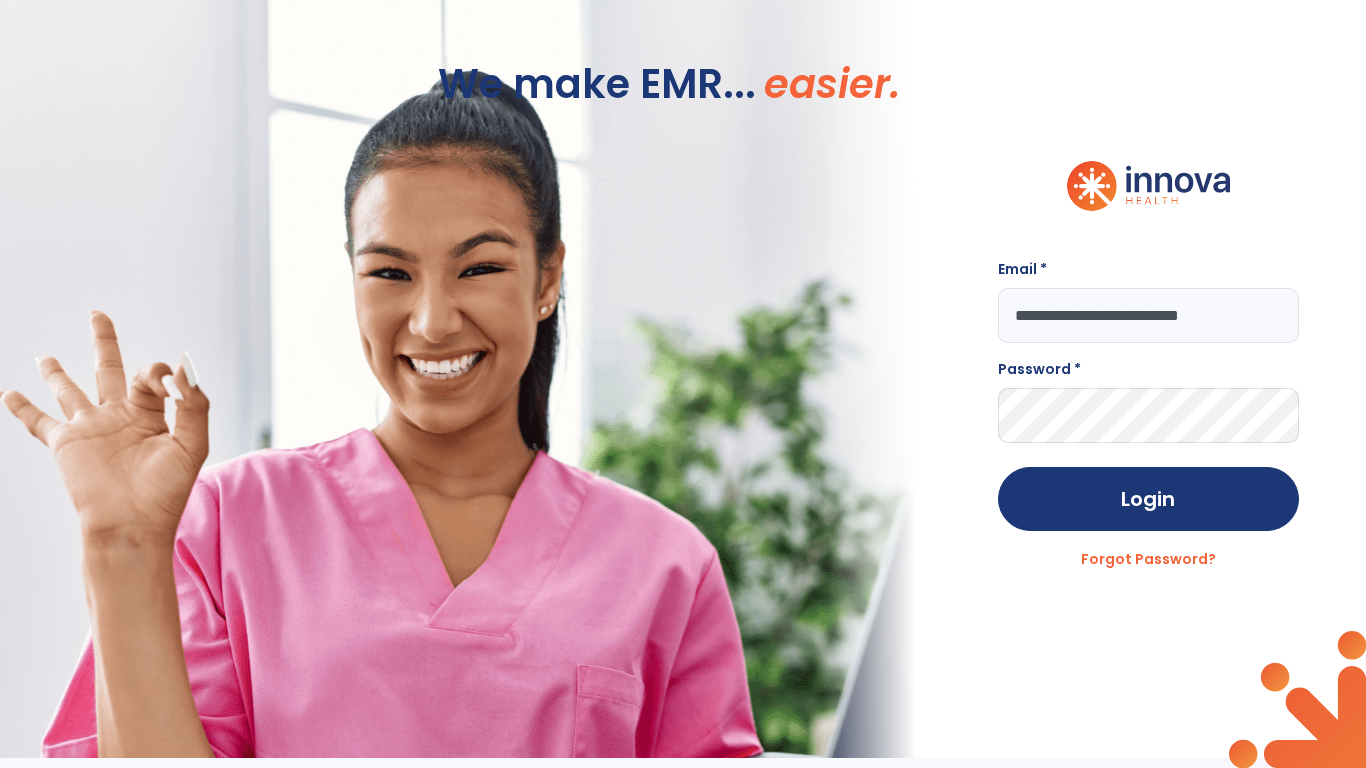 type on "**********" 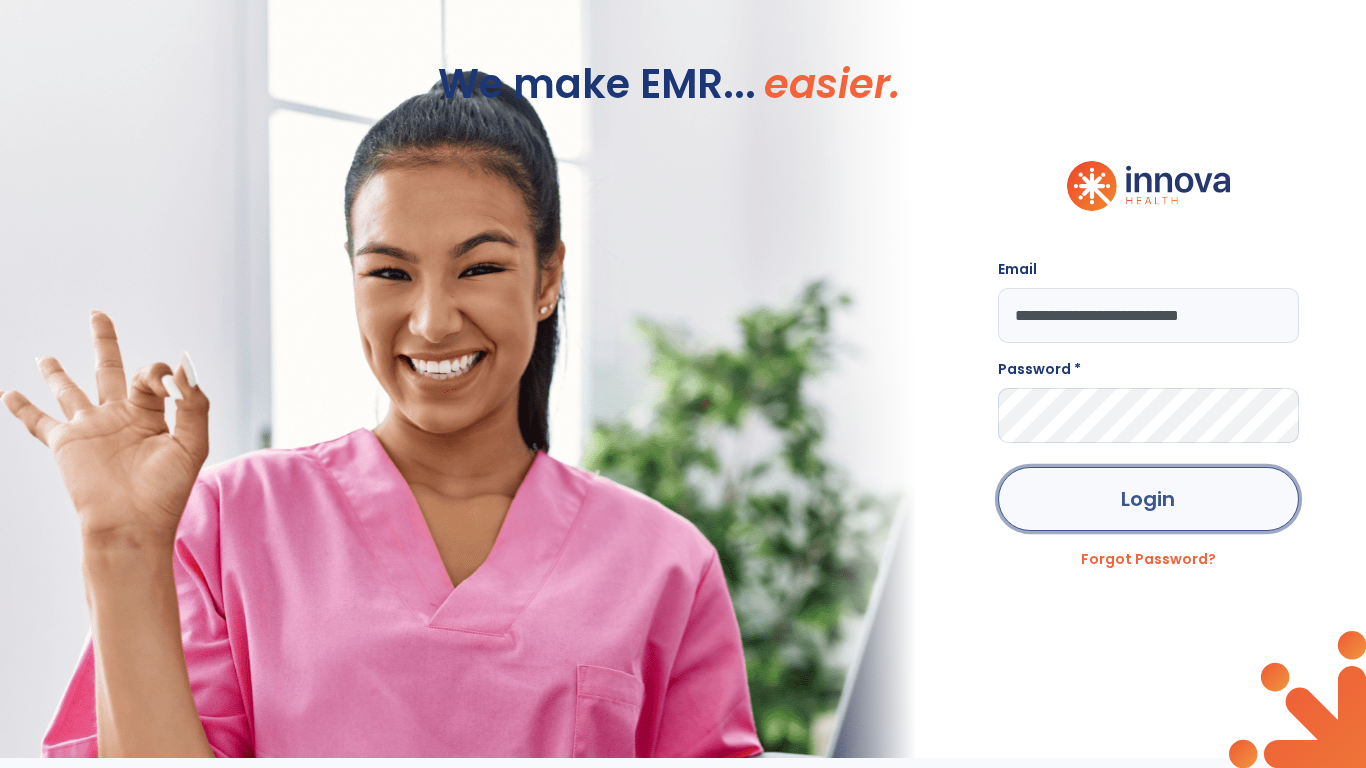 click on "Login" 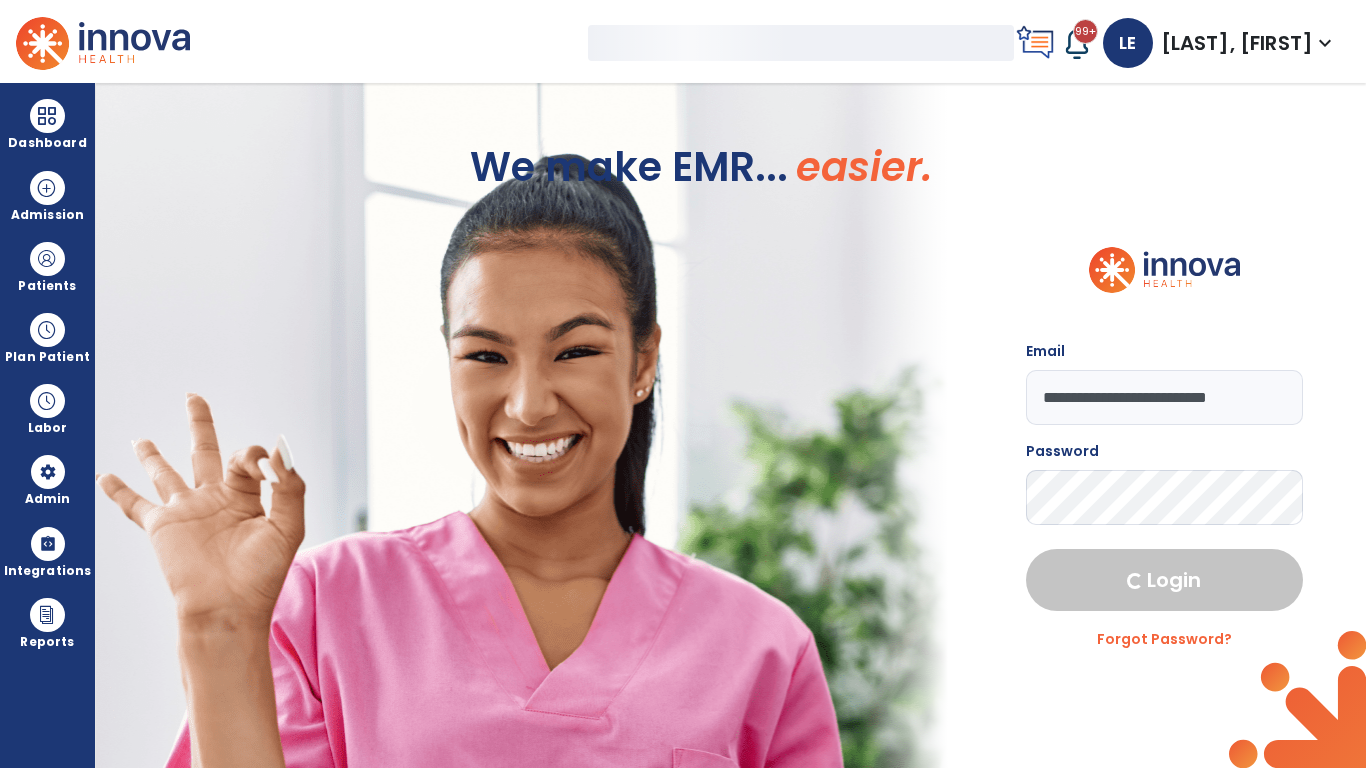 select on "***" 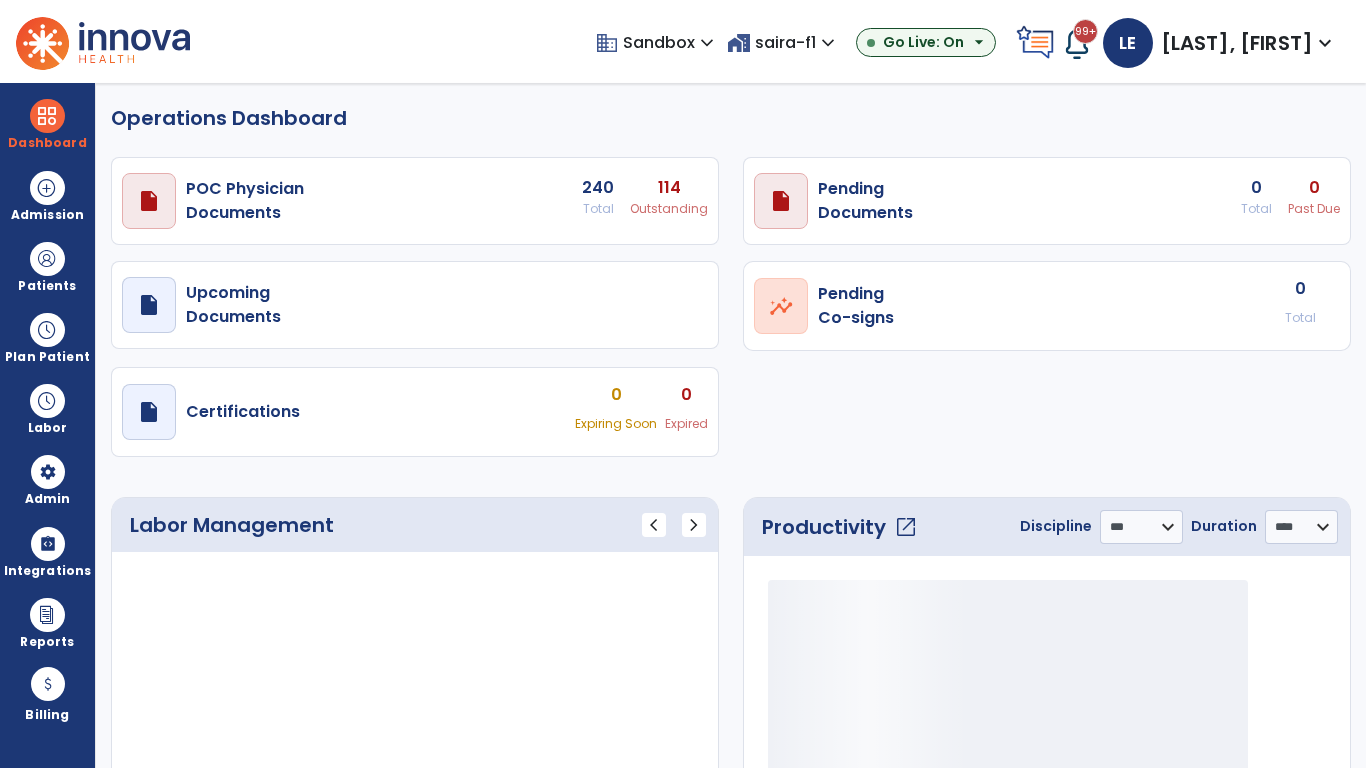 select on "***" 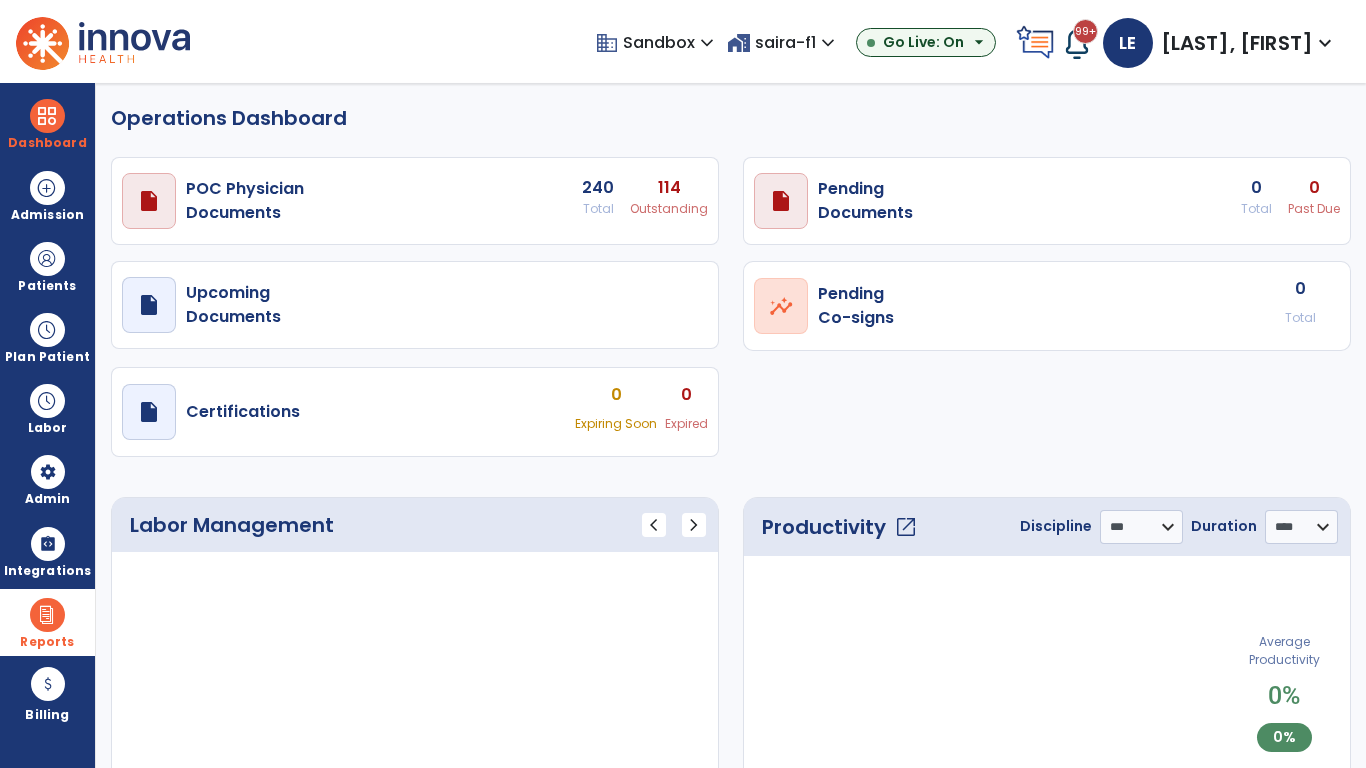 click at bounding box center [47, 615] 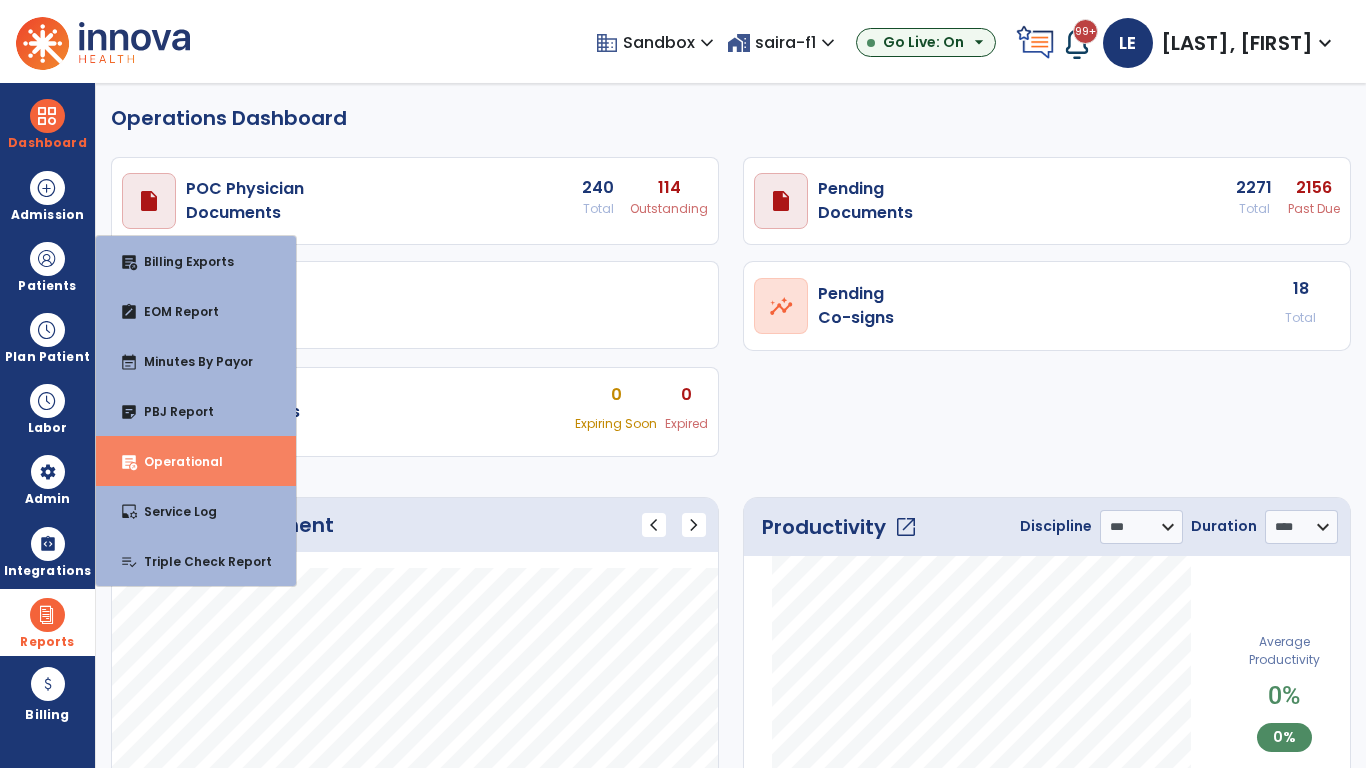 click on "Operational" at bounding box center (175, 461) 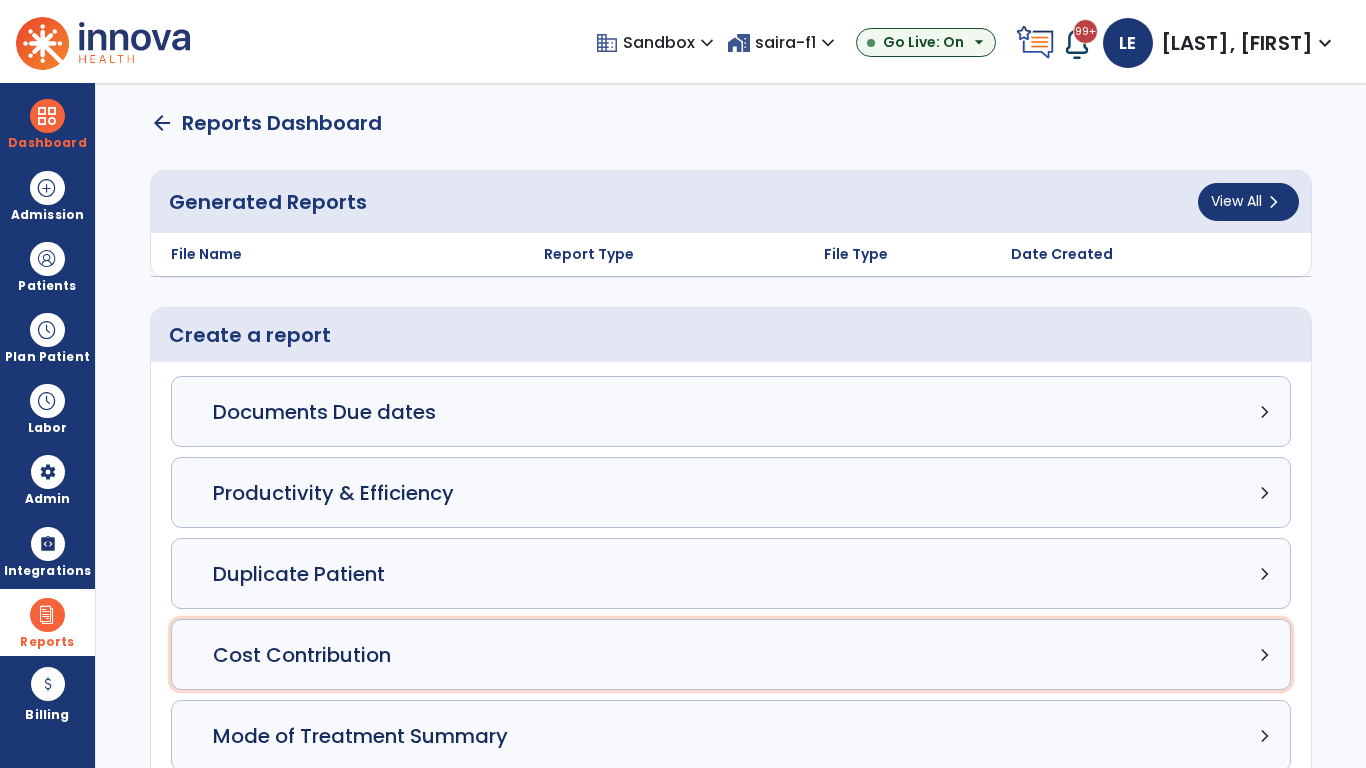 click on "Cost Contribution chevron_right" 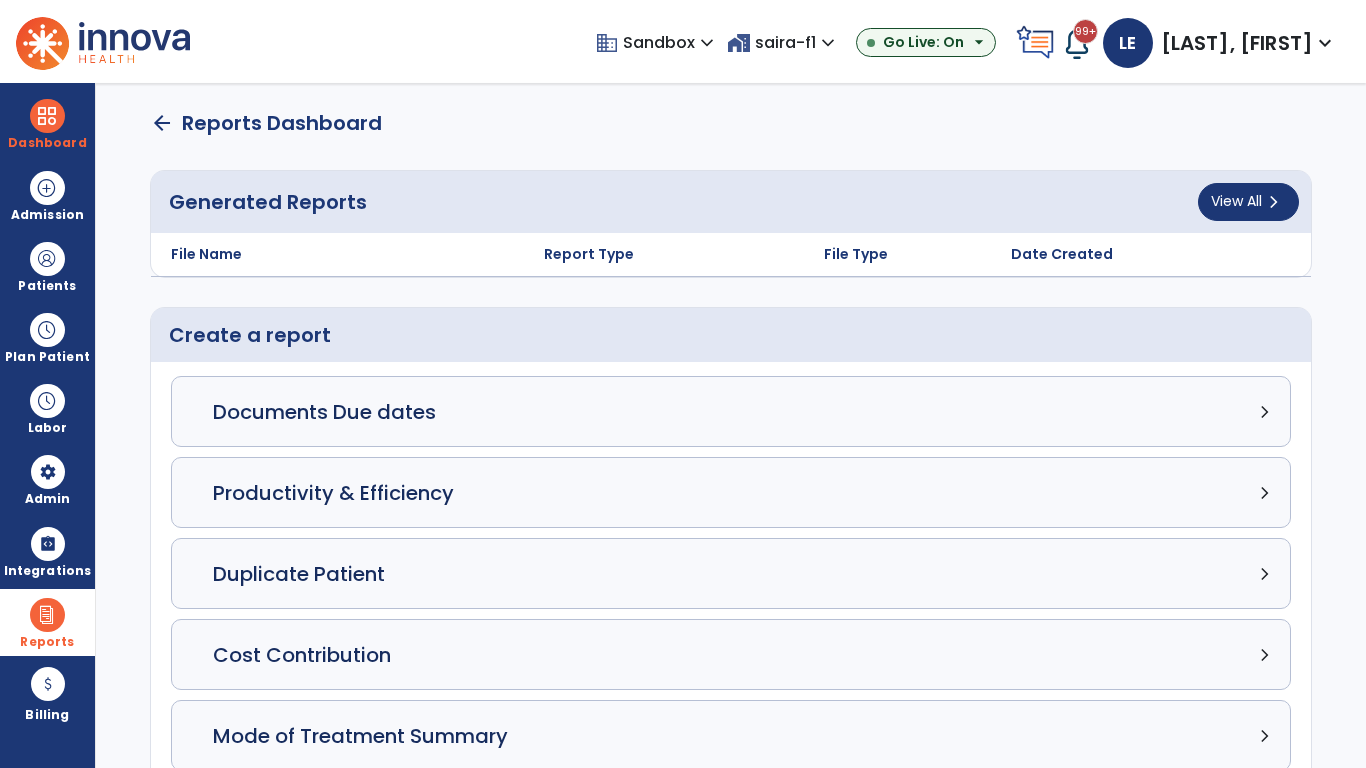 select on "*****" 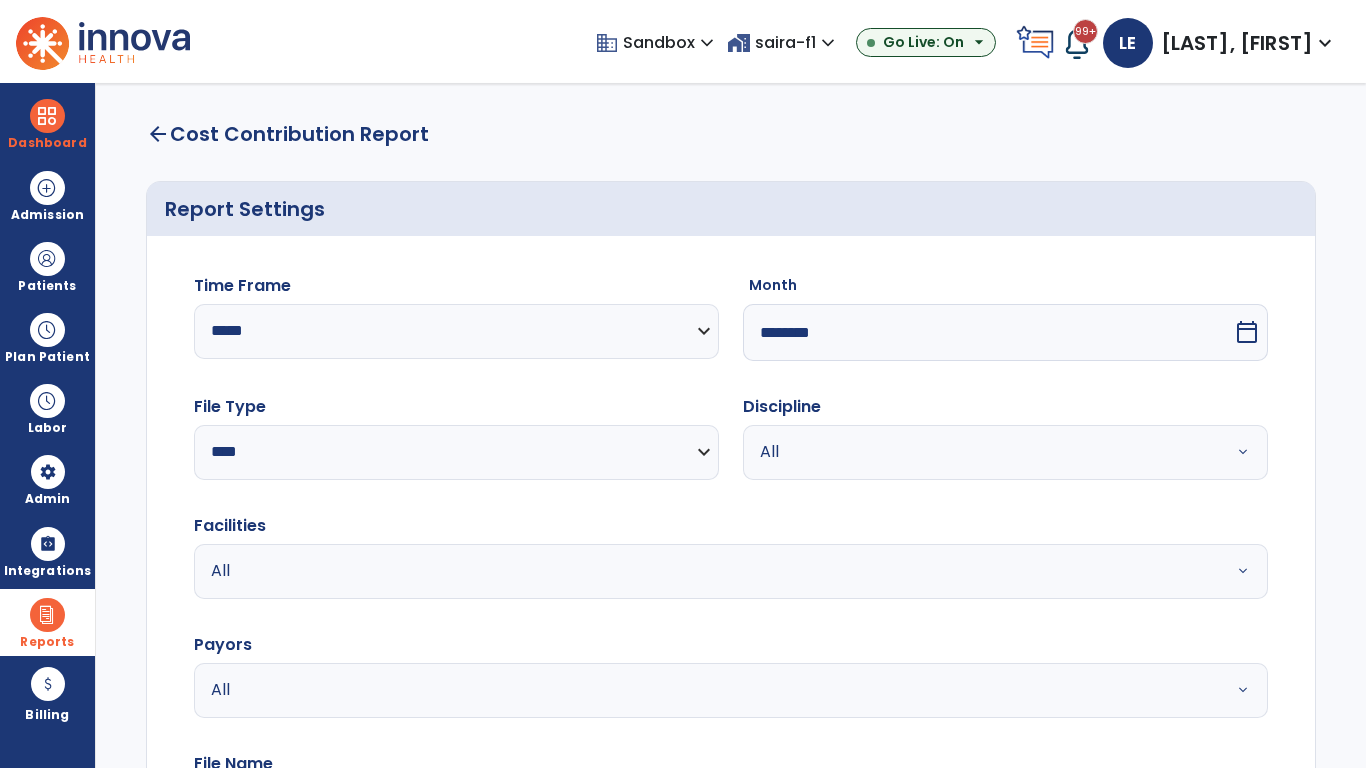 select on "*****" 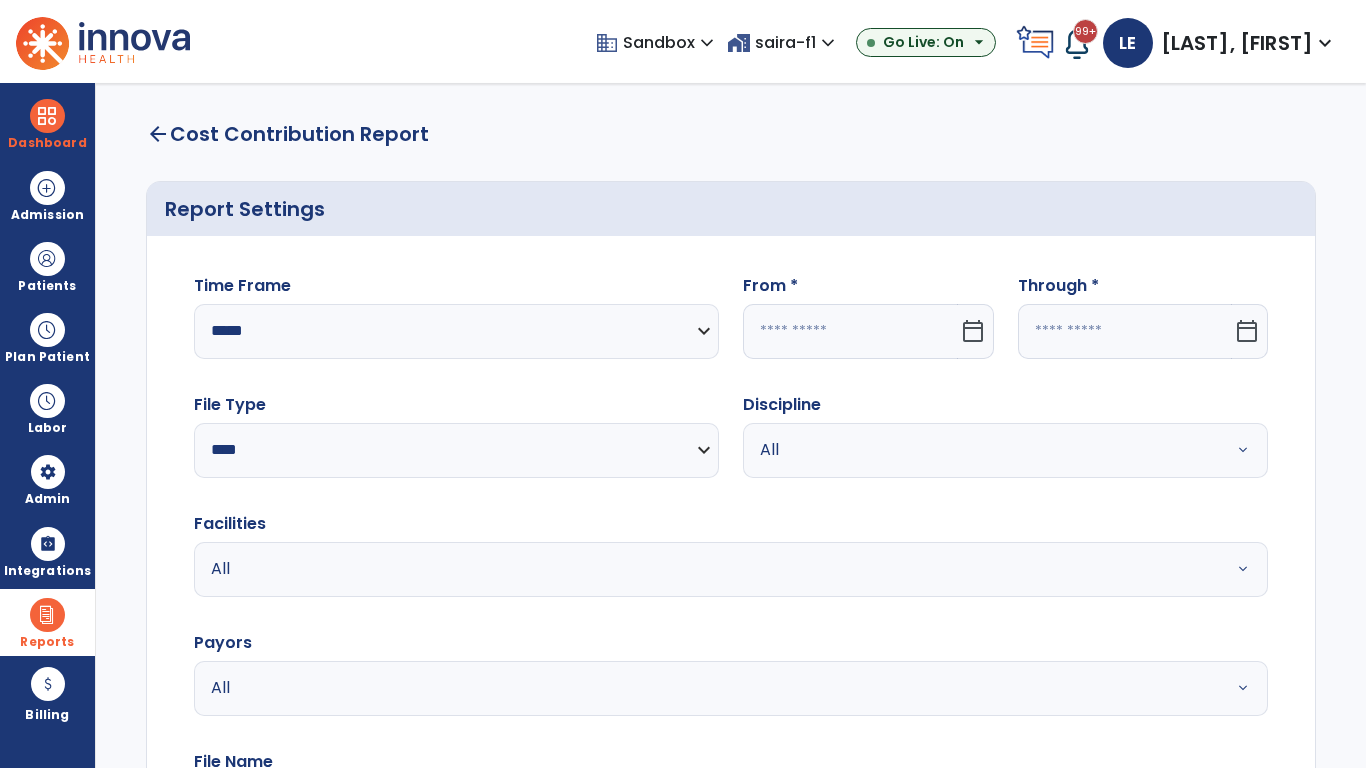 click 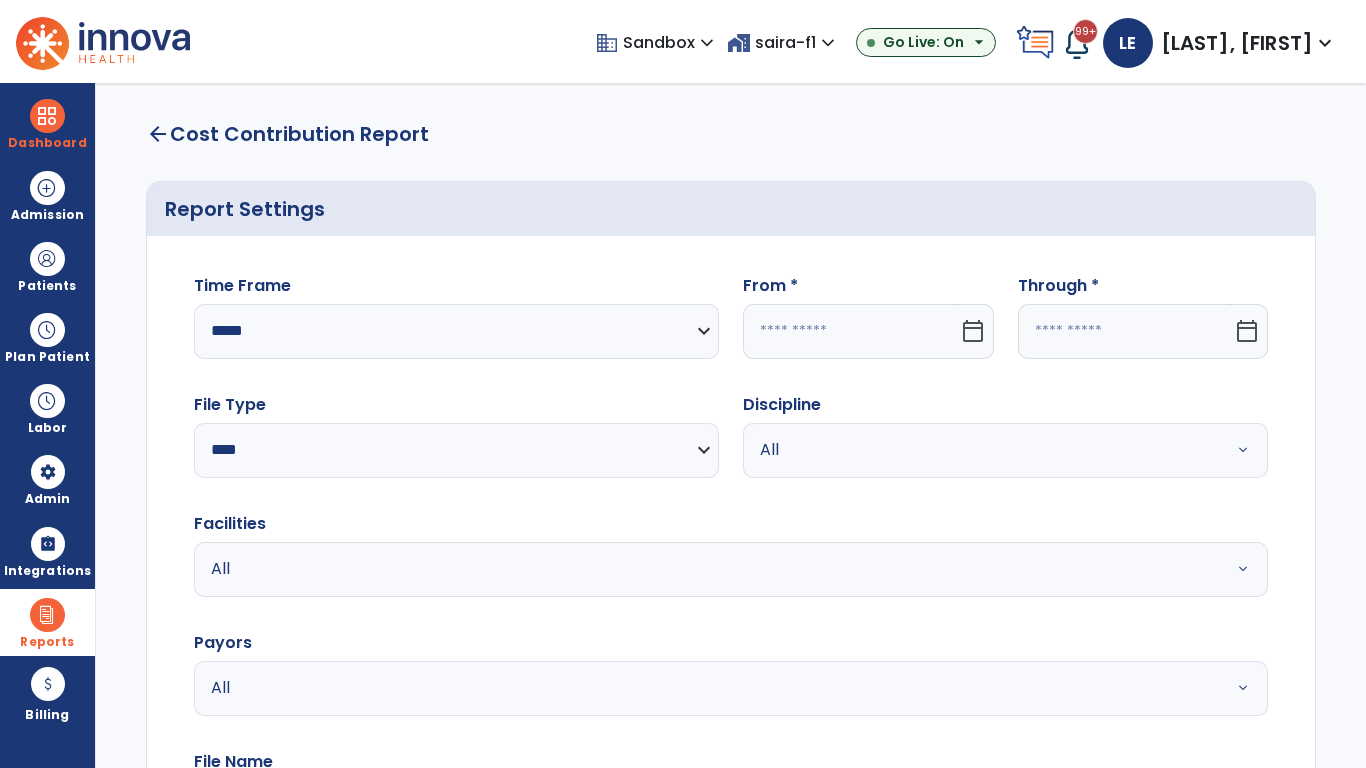 select on "*" 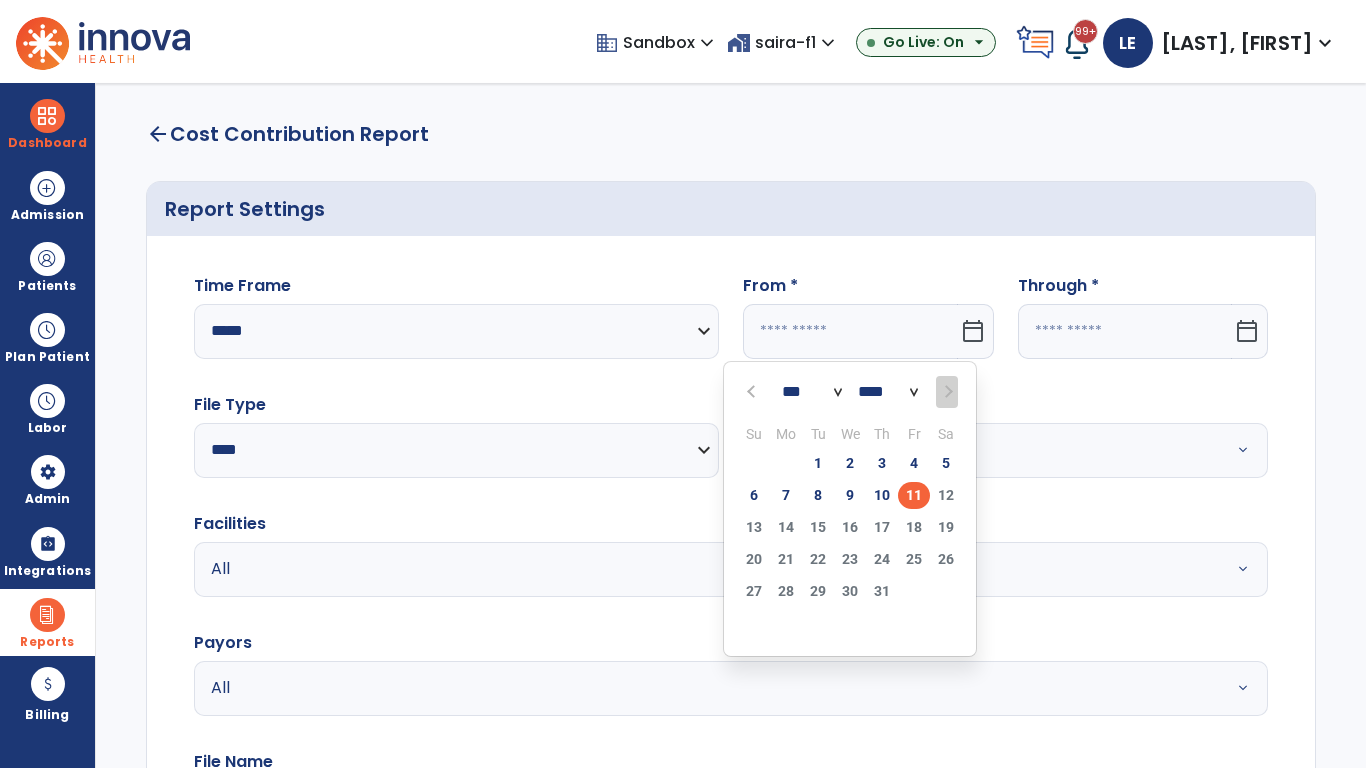 select on "****" 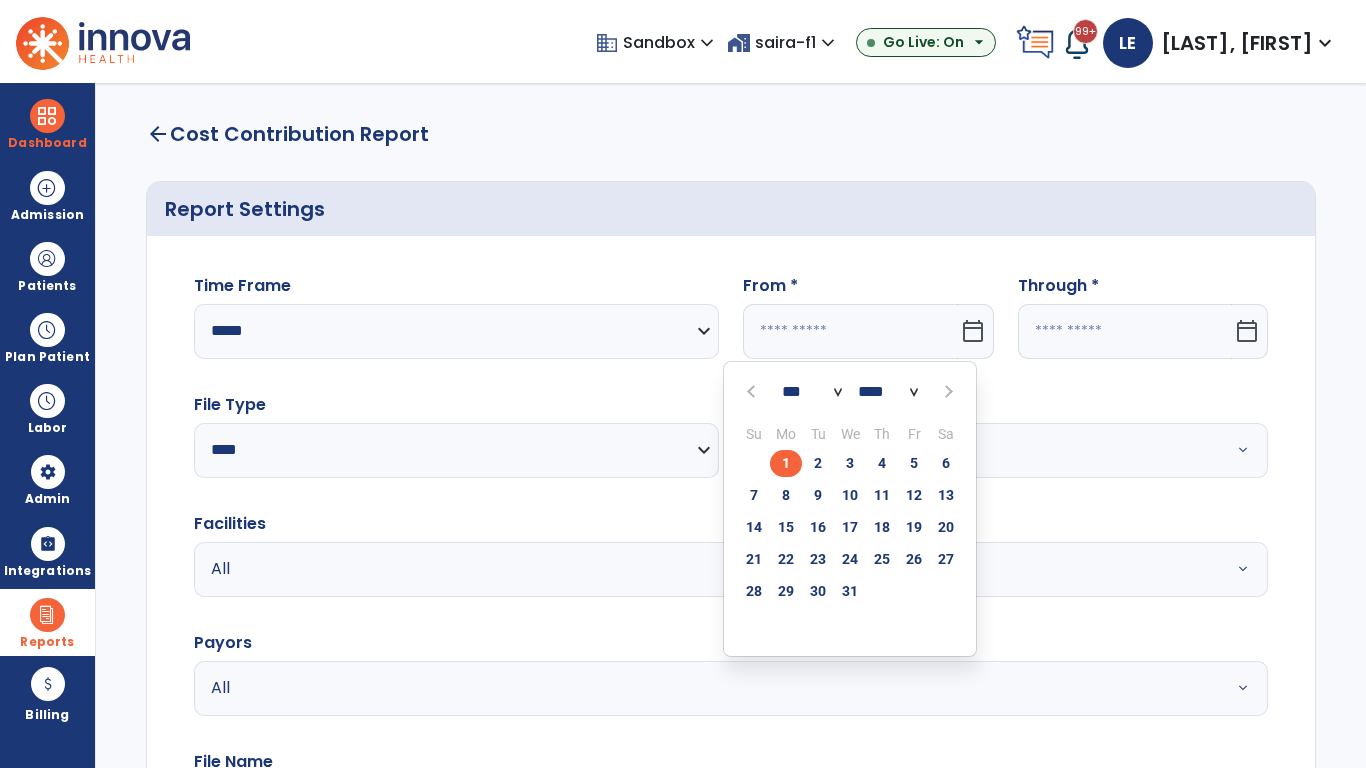 select on "**" 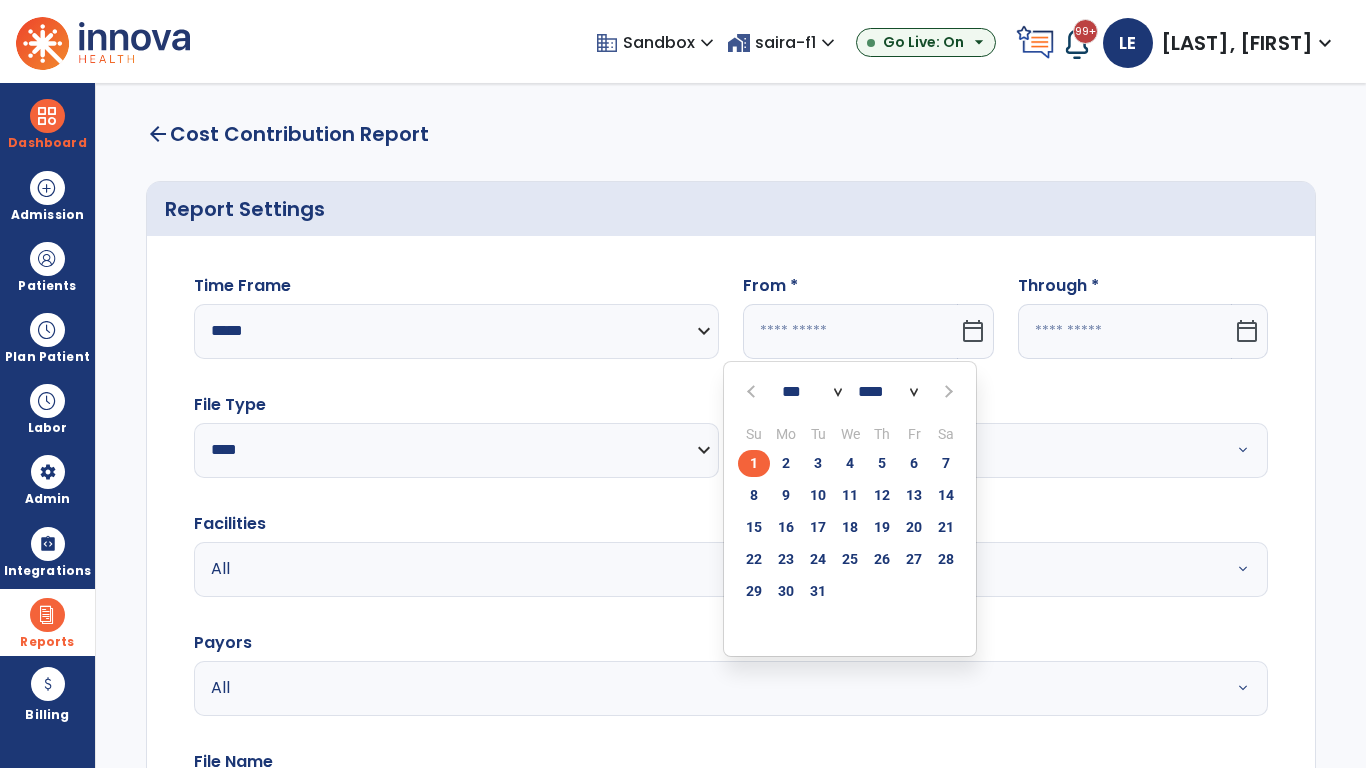 click on "1" 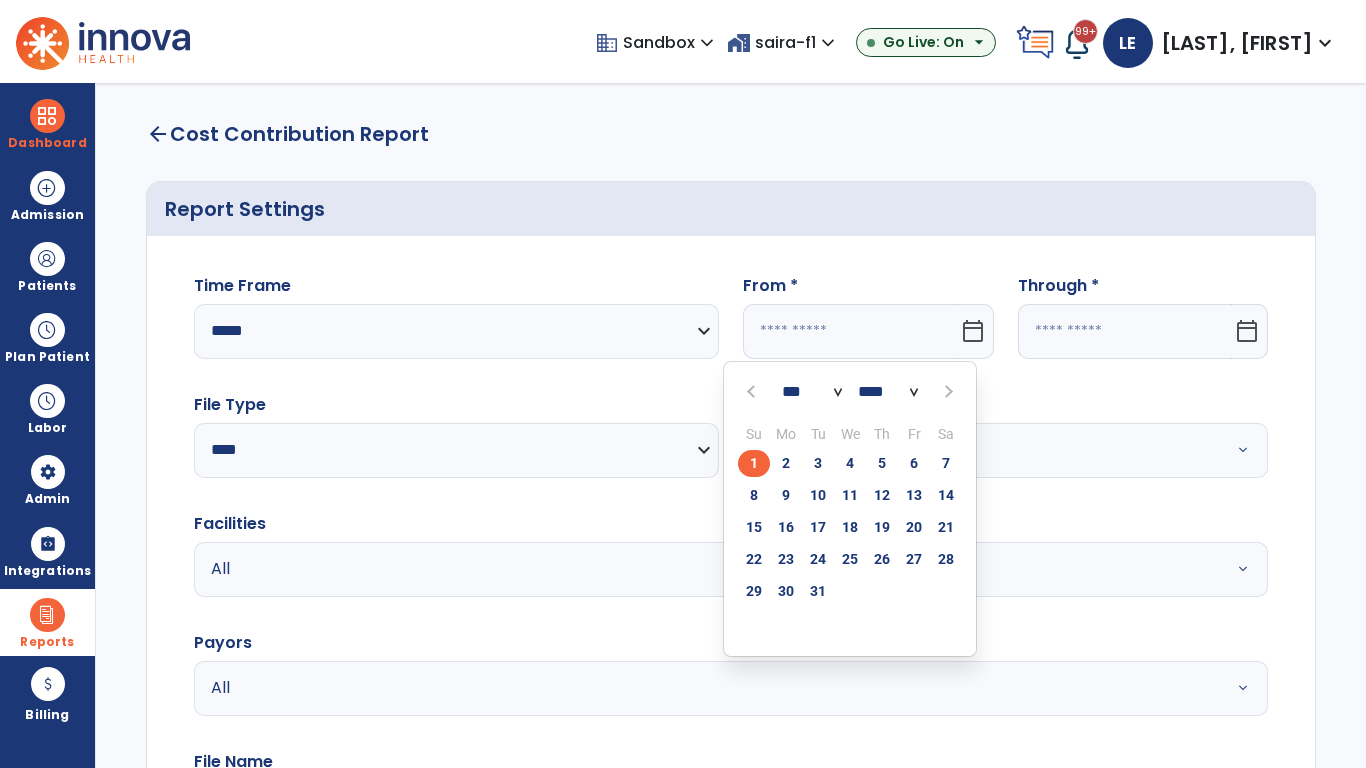 type on "**********" 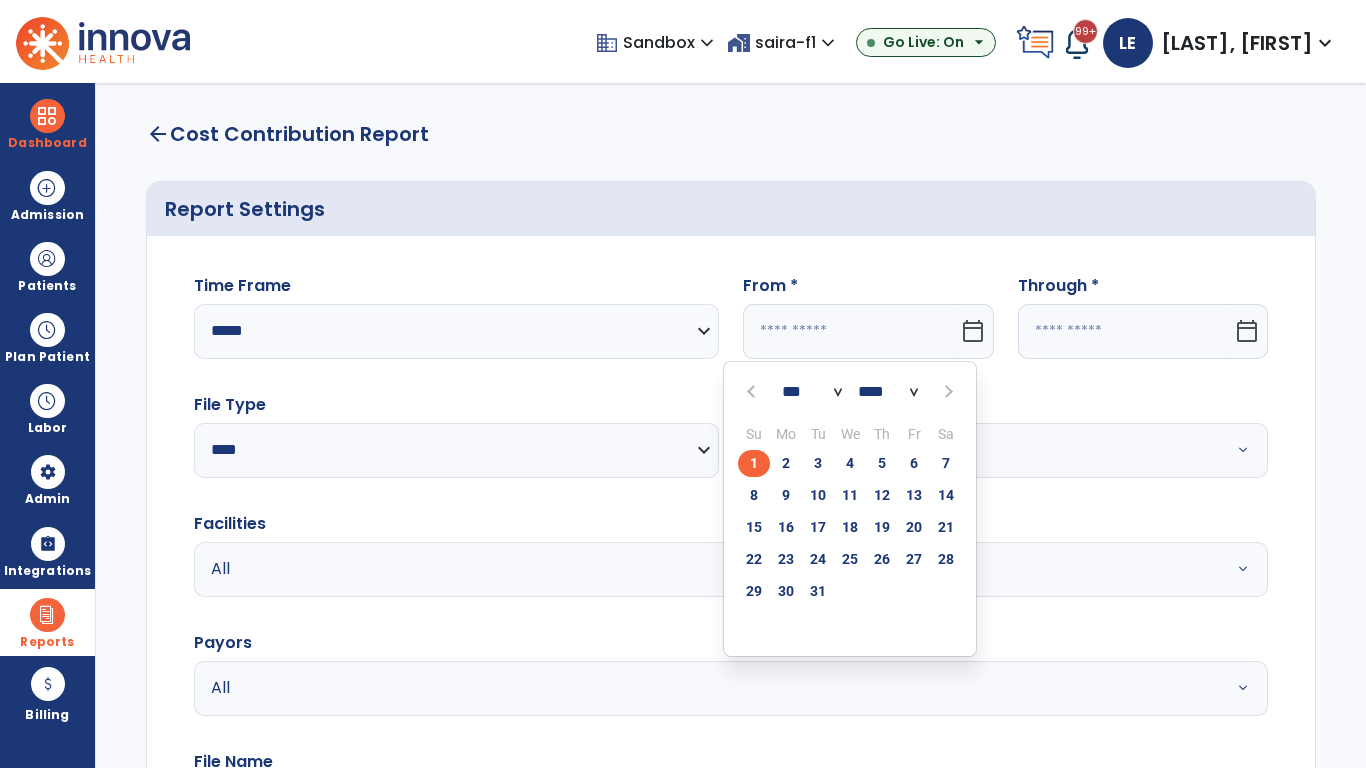 type on "*********" 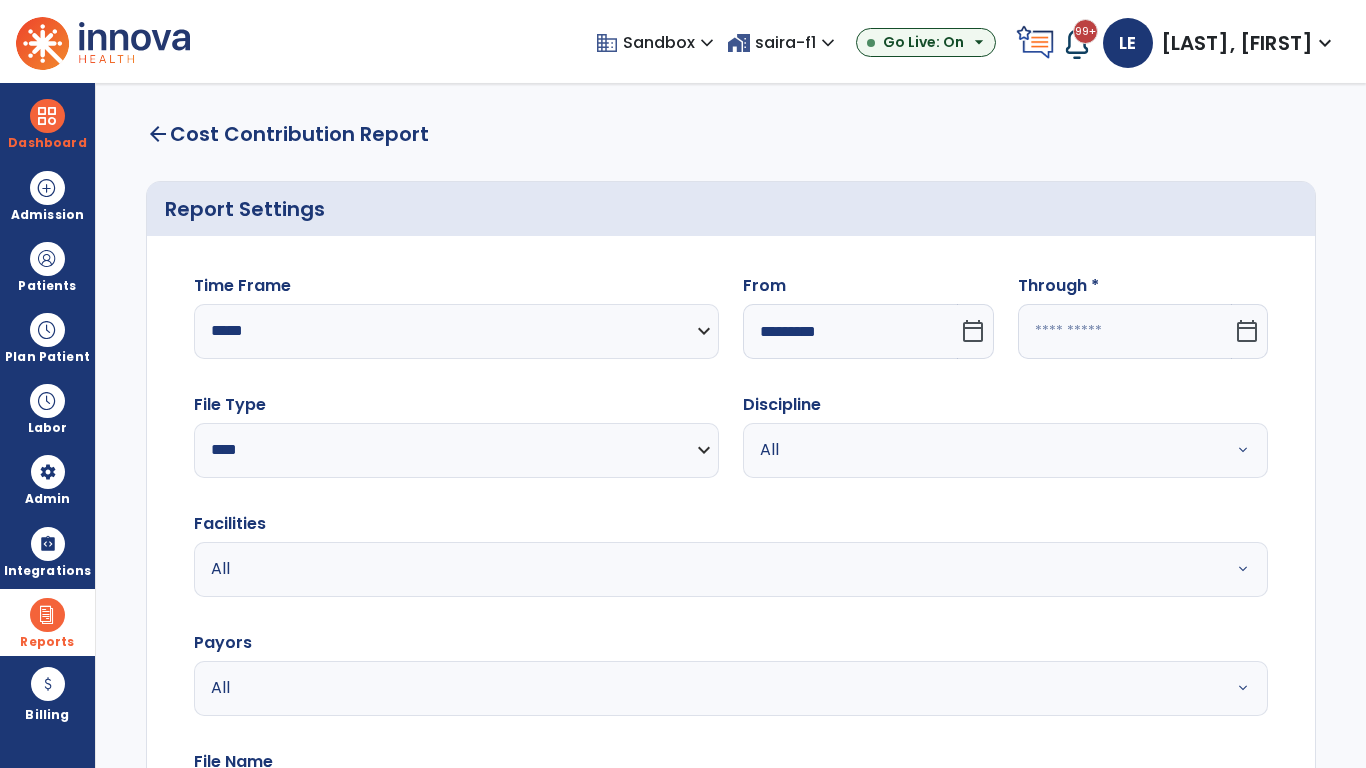 click 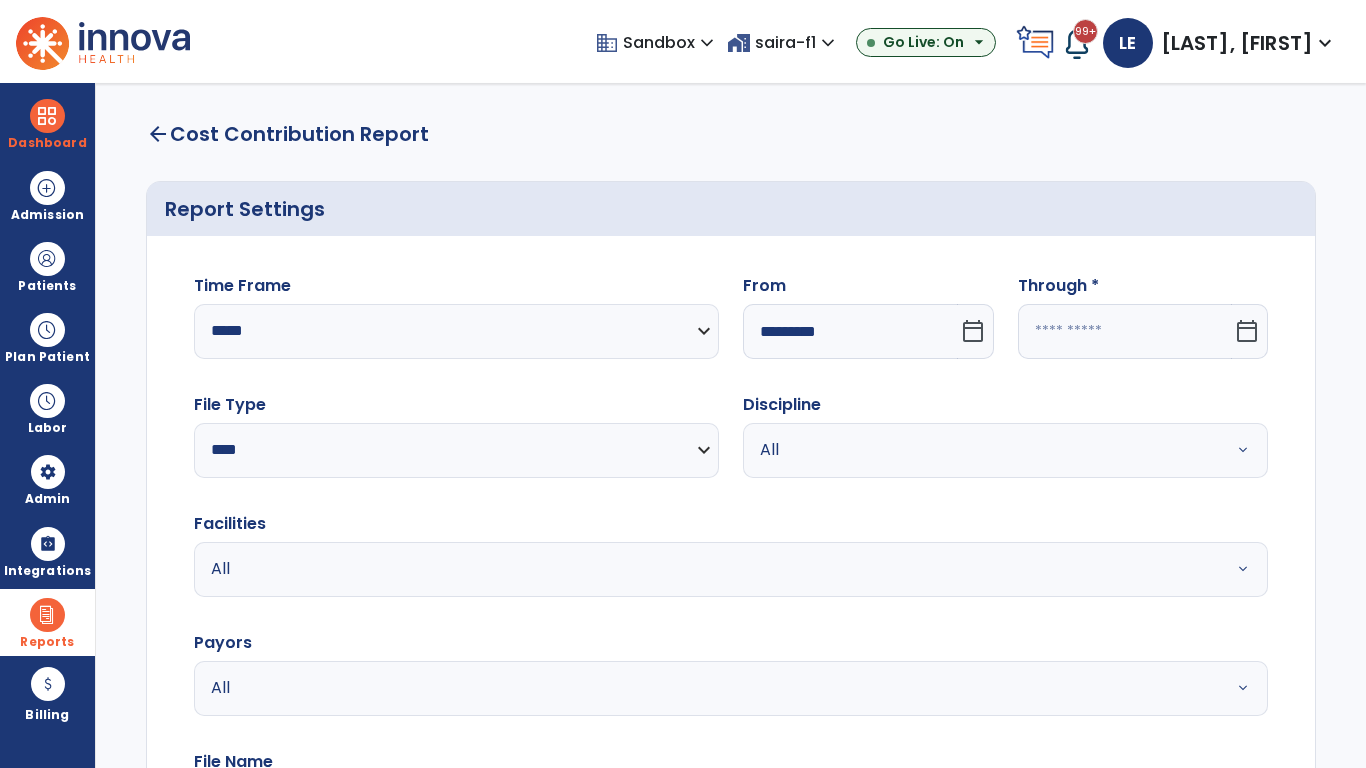 select on "*" 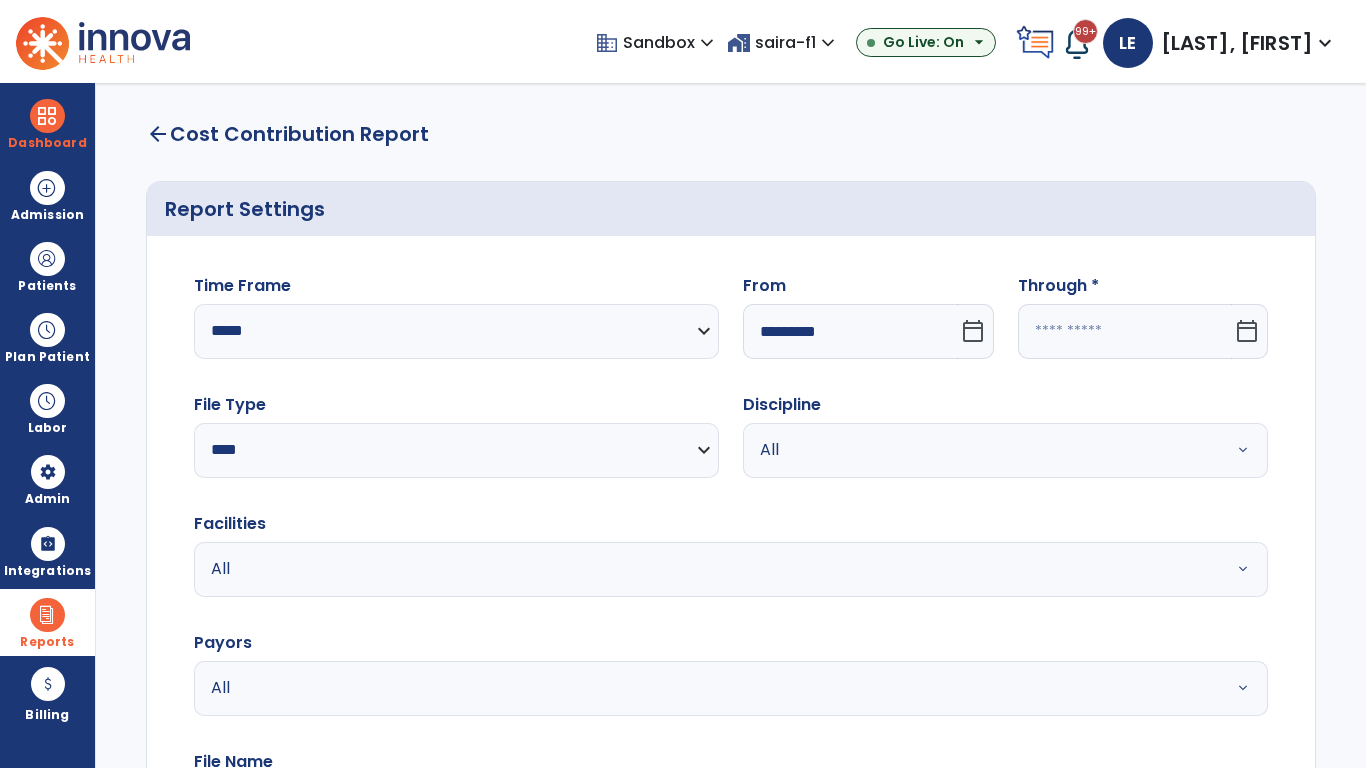 select on "****" 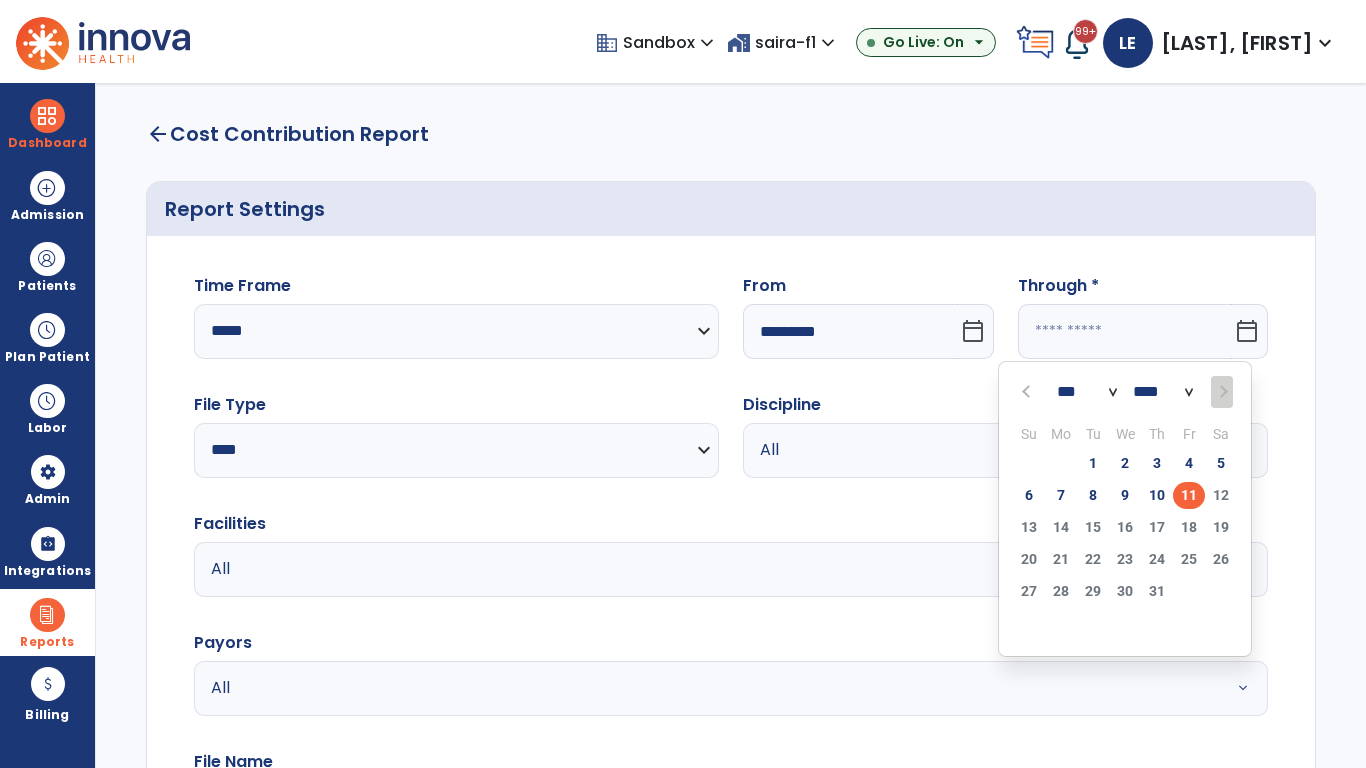 select on "*" 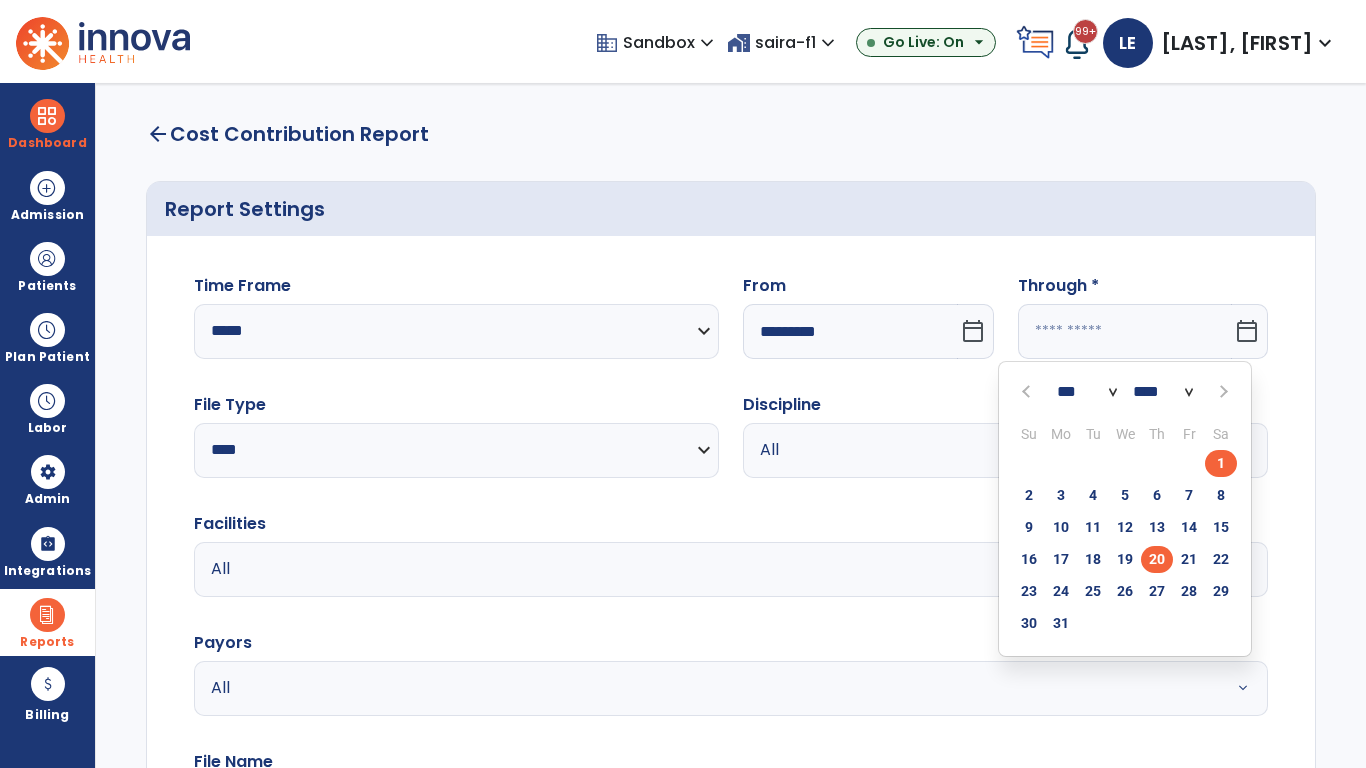 click on "20" 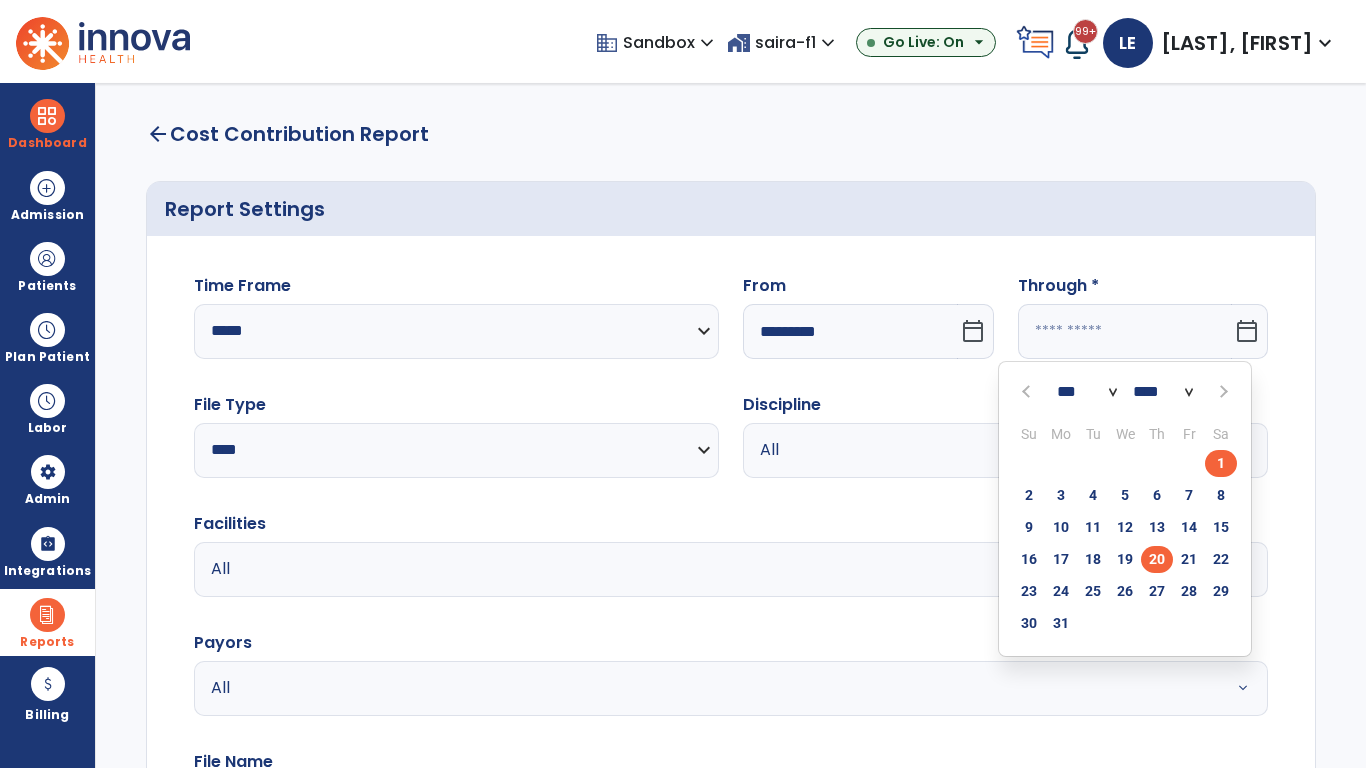 type on "**********" 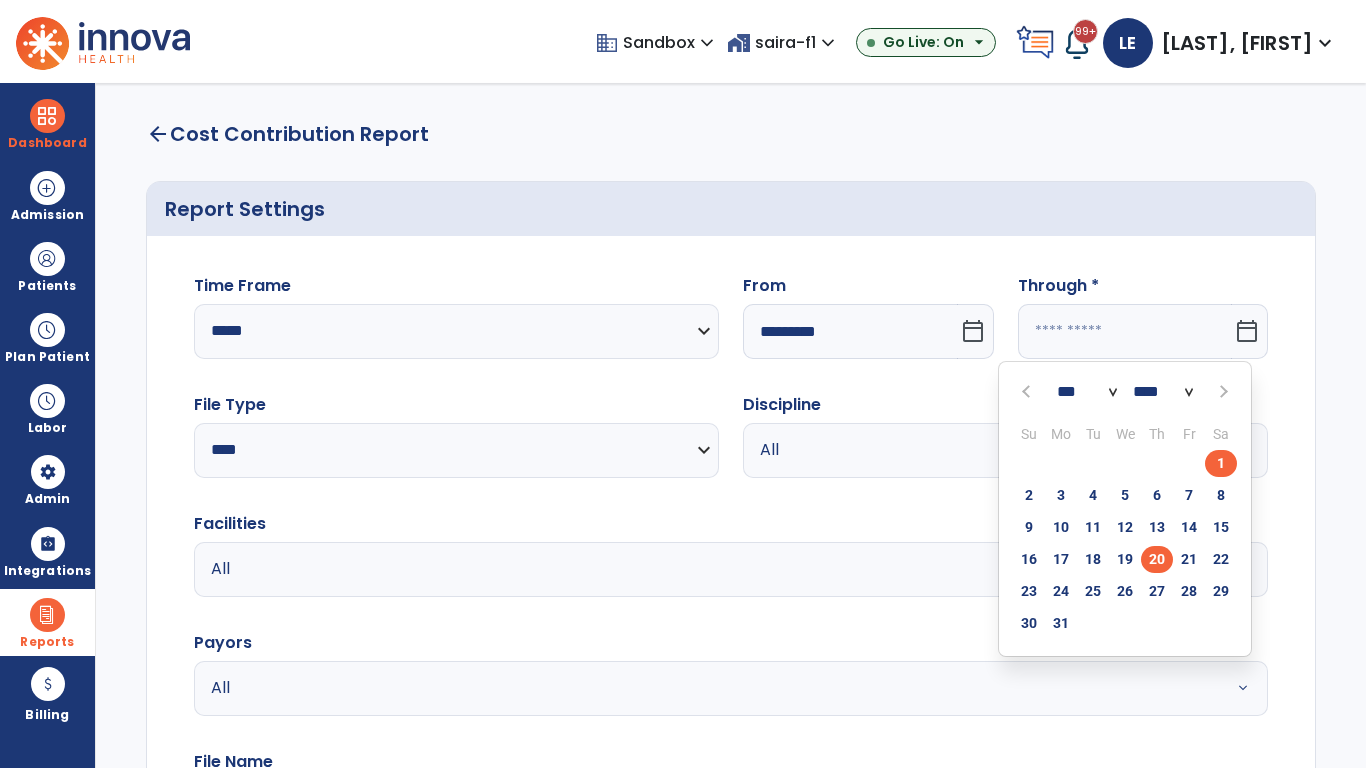 type on "*********" 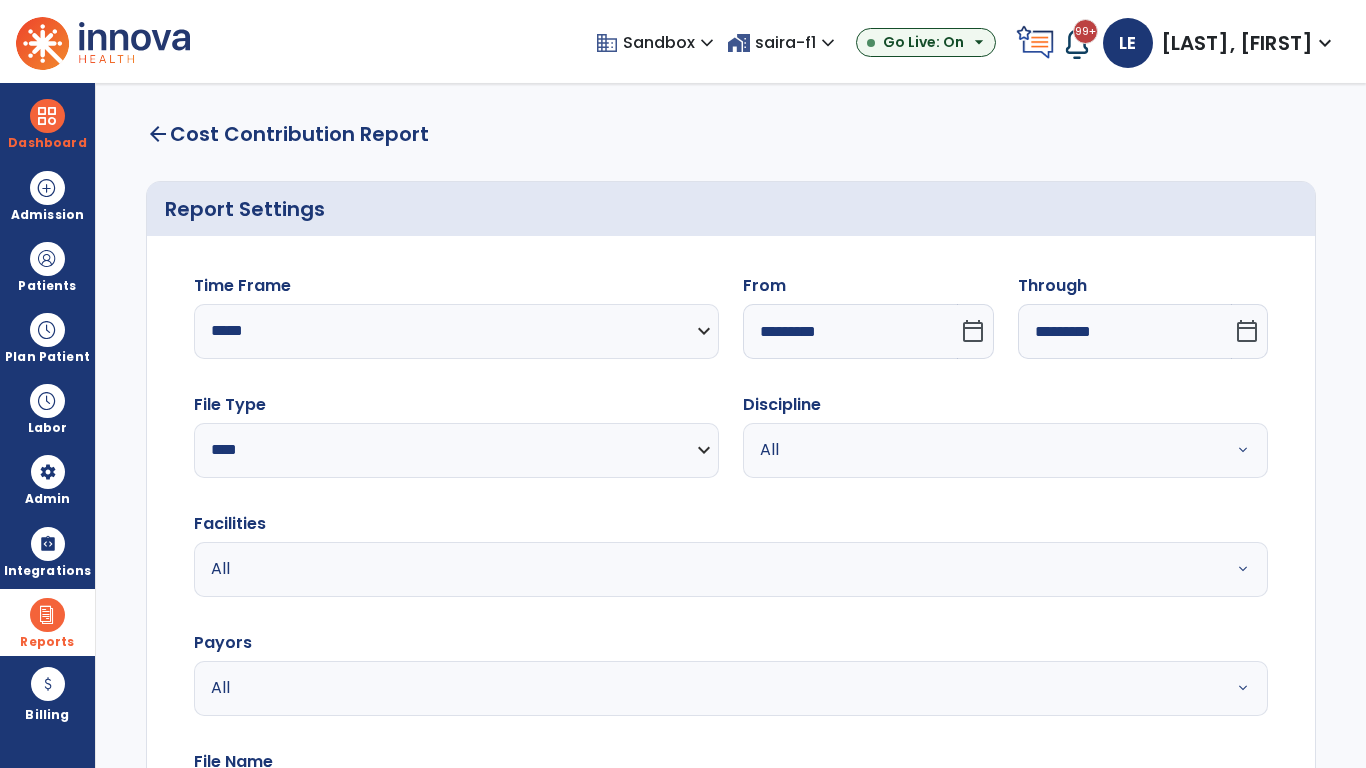 click on "All" at bounding box center [981, 450] 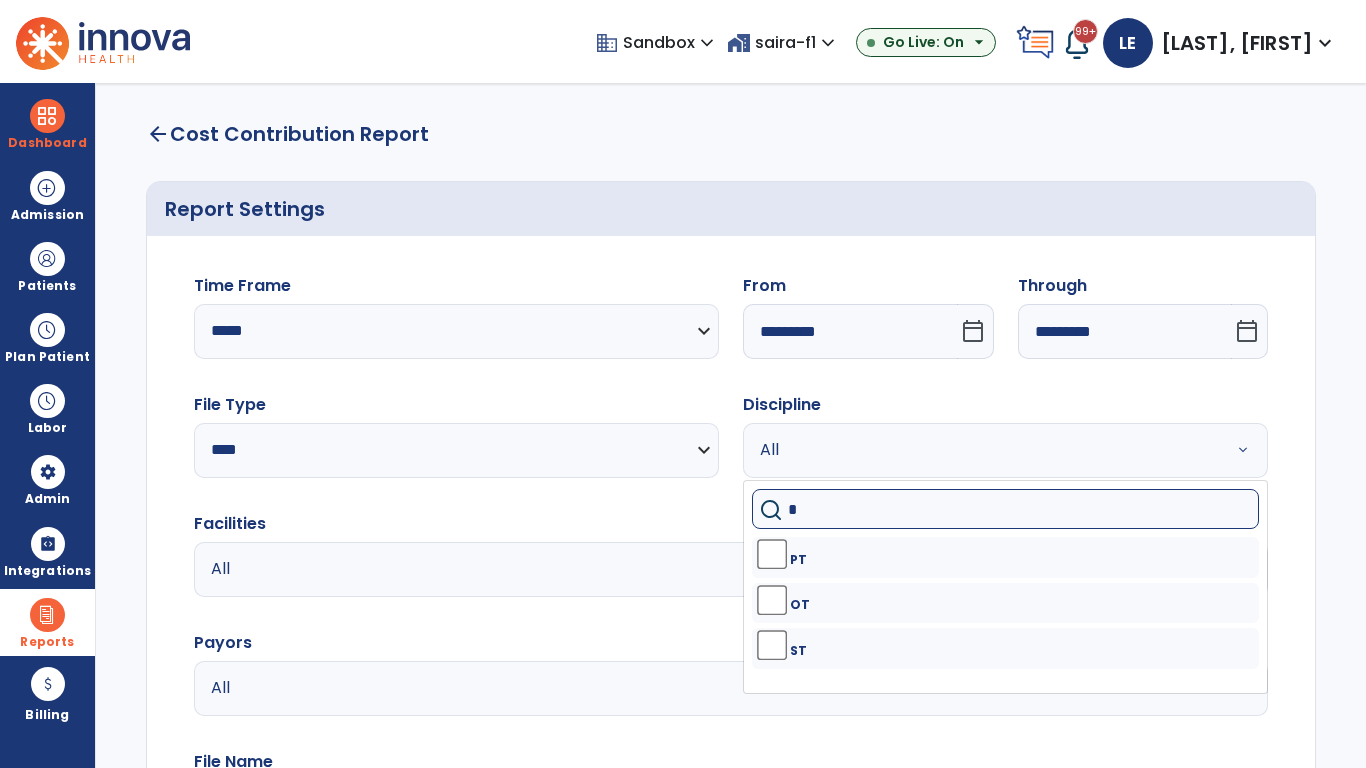 type on "**" 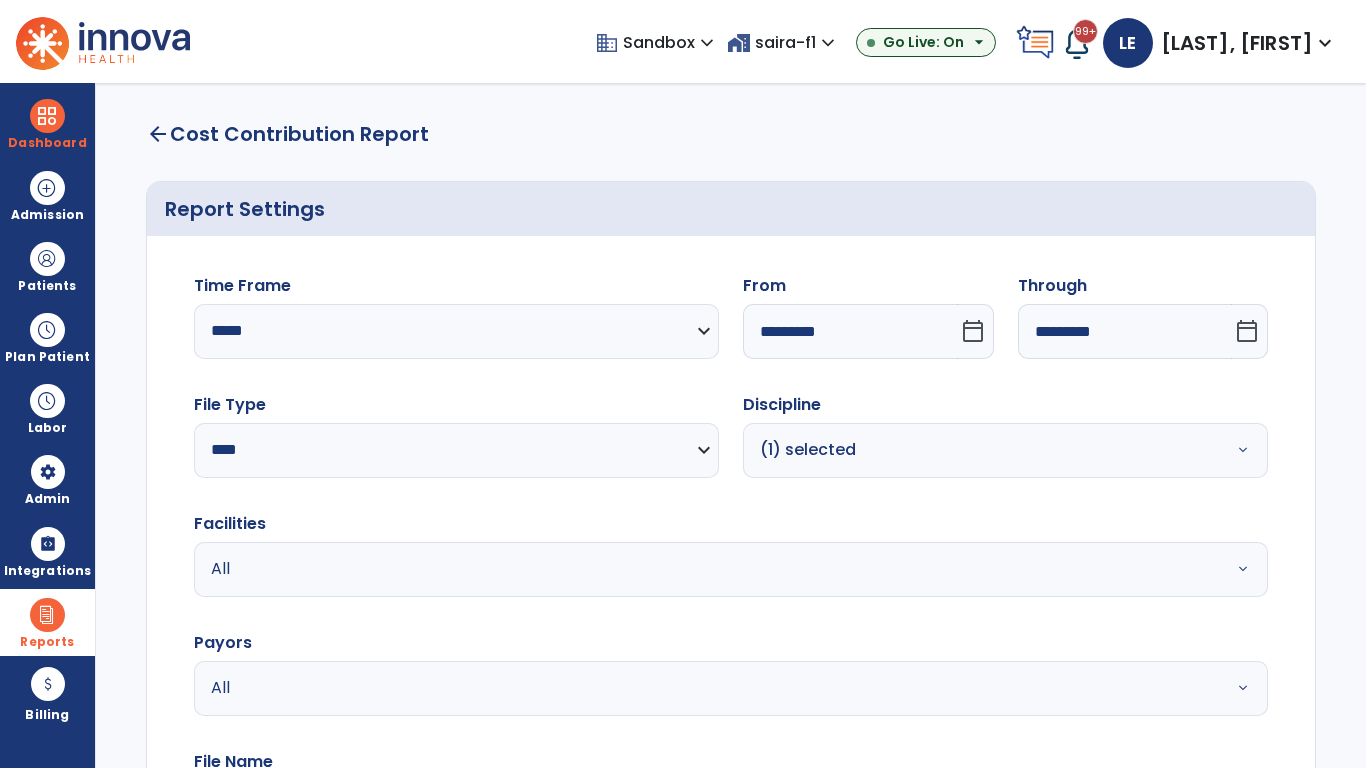 scroll, scrollTop: 51, scrollLeft: 0, axis: vertical 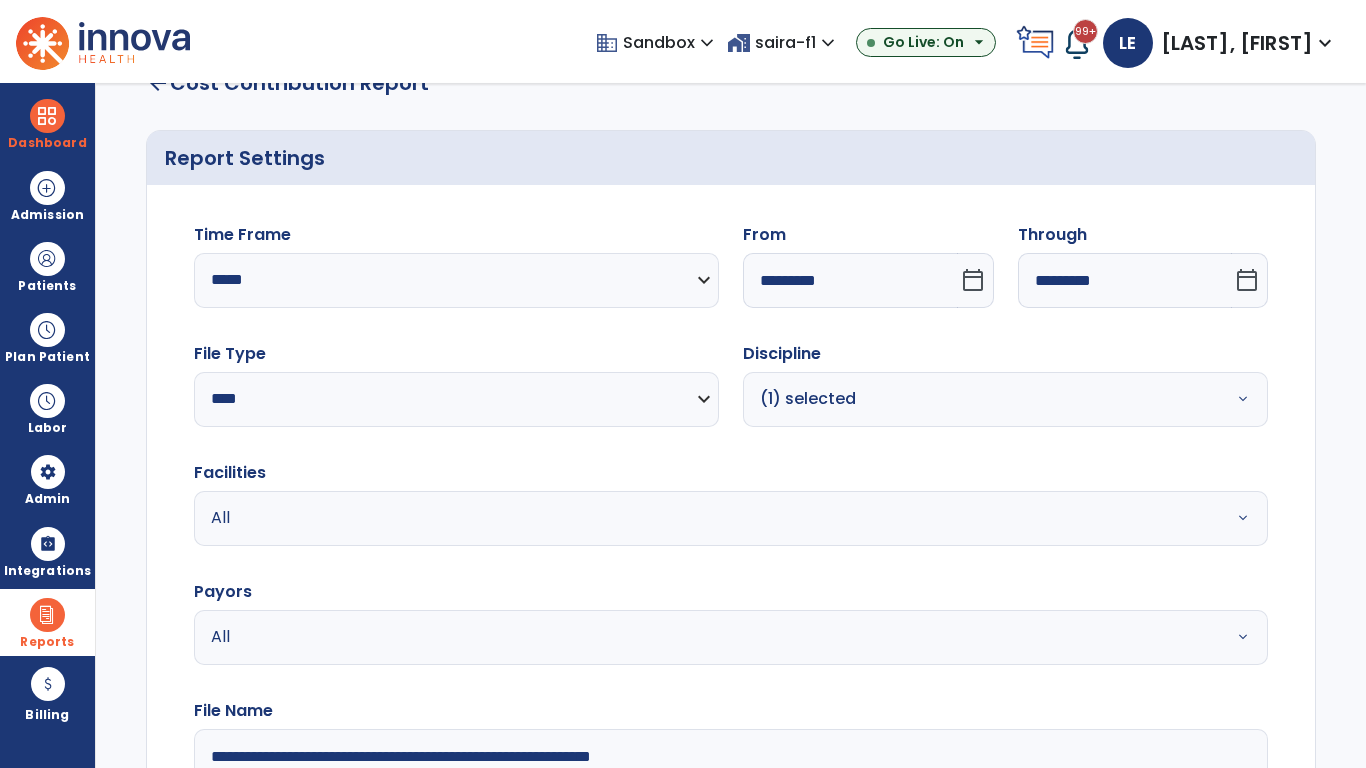 type on "**********" 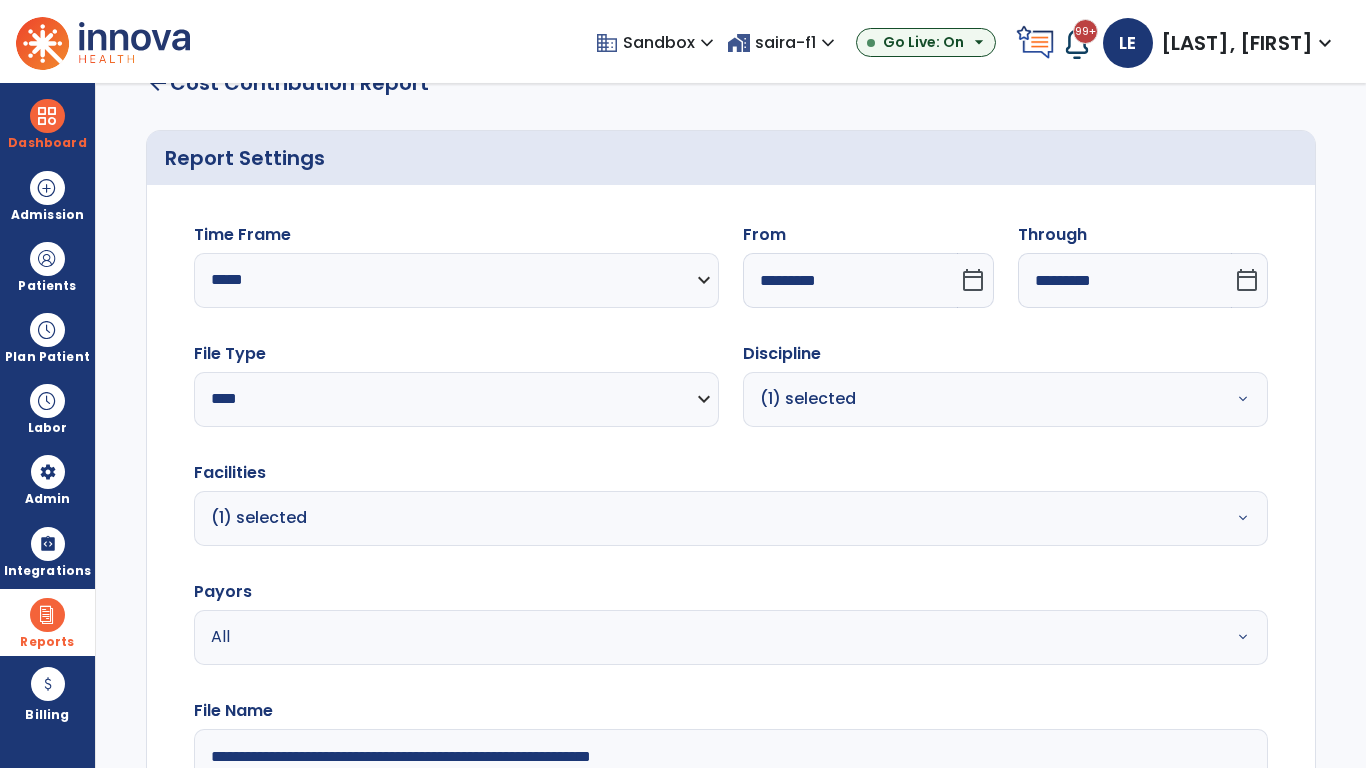 click on "All" at bounding box center [679, 637] 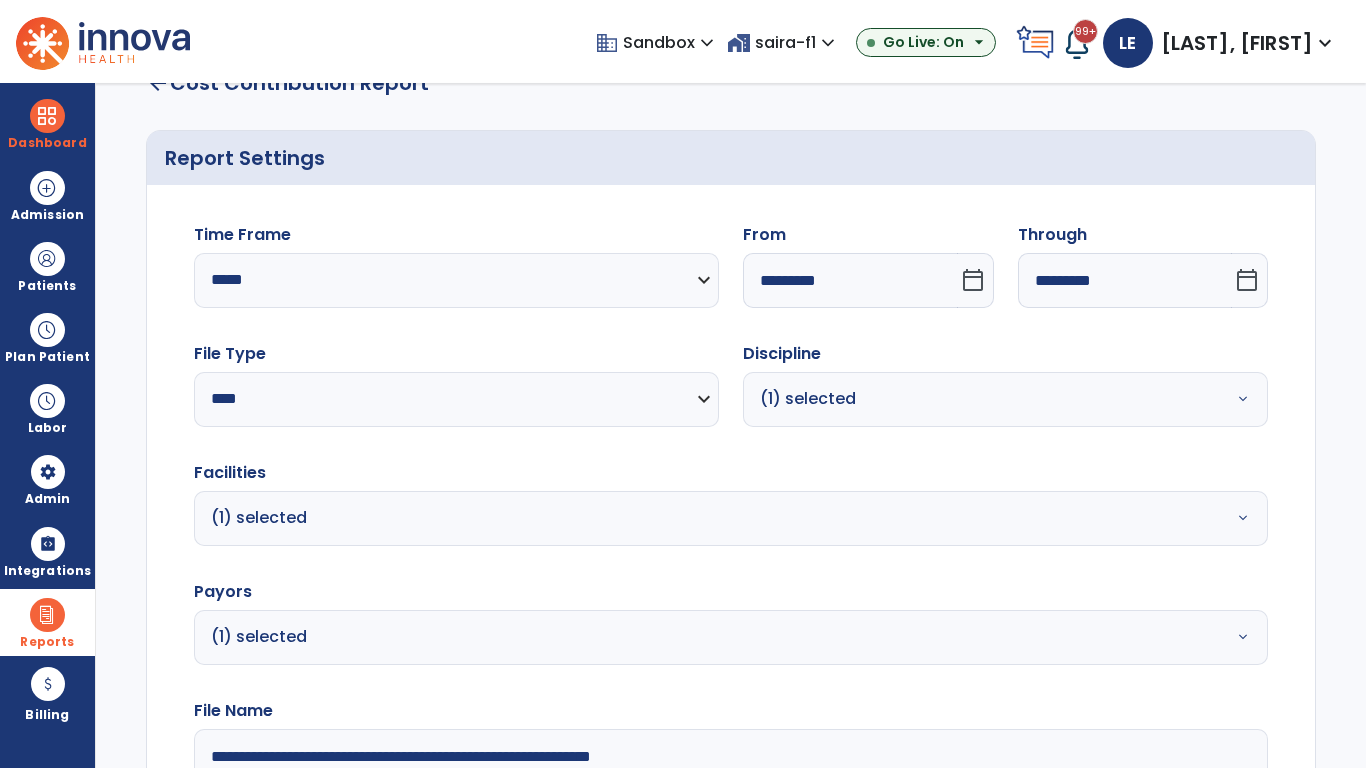click on "Generate Report" 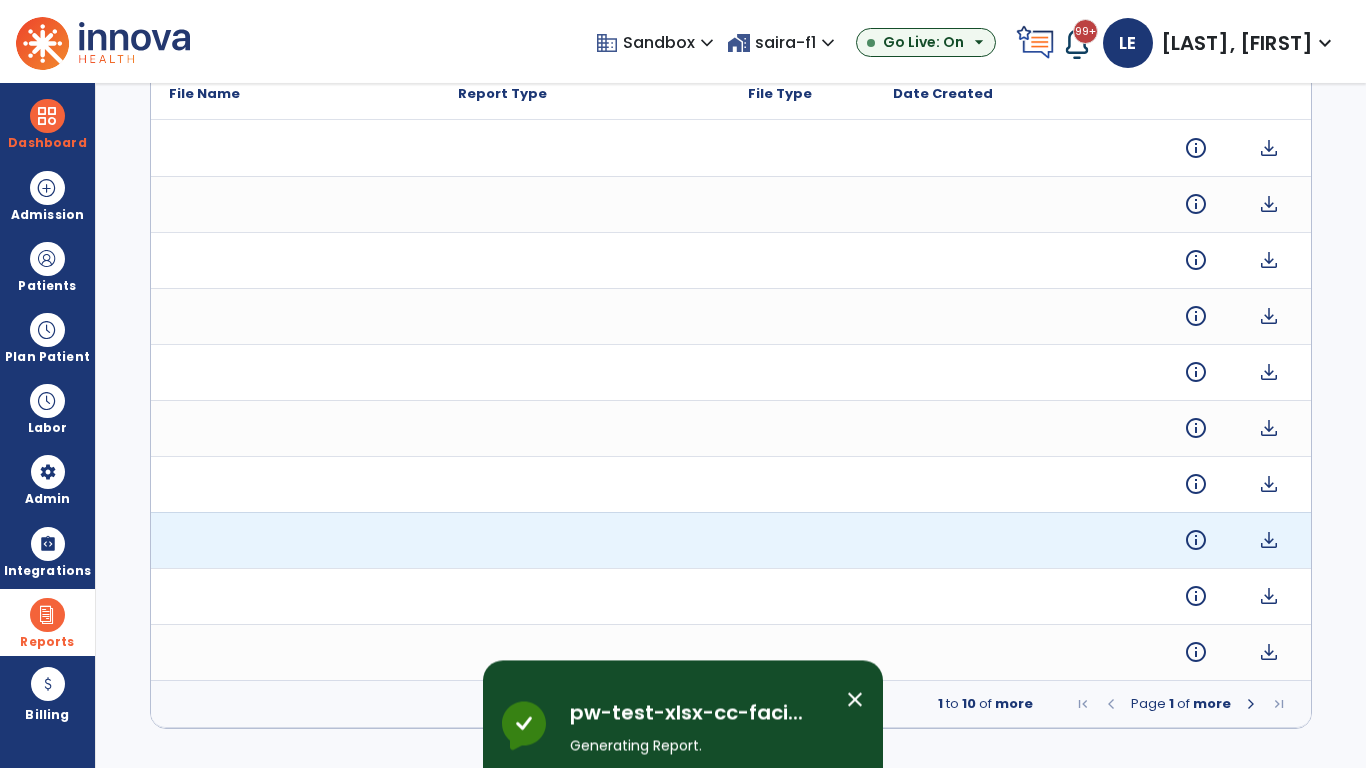 scroll, scrollTop: 0, scrollLeft: 0, axis: both 